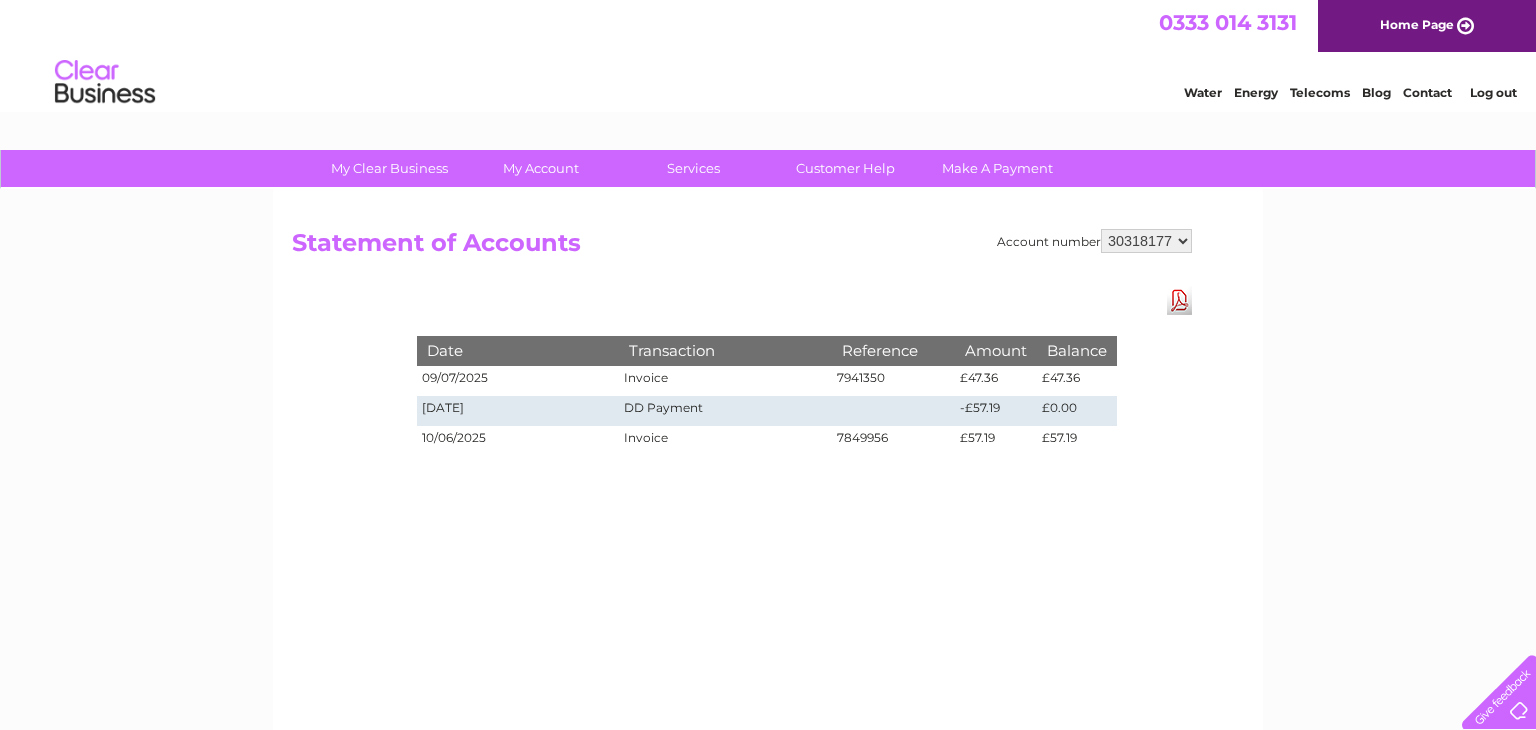 scroll, scrollTop: 0, scrollLeft: 0, axis: both 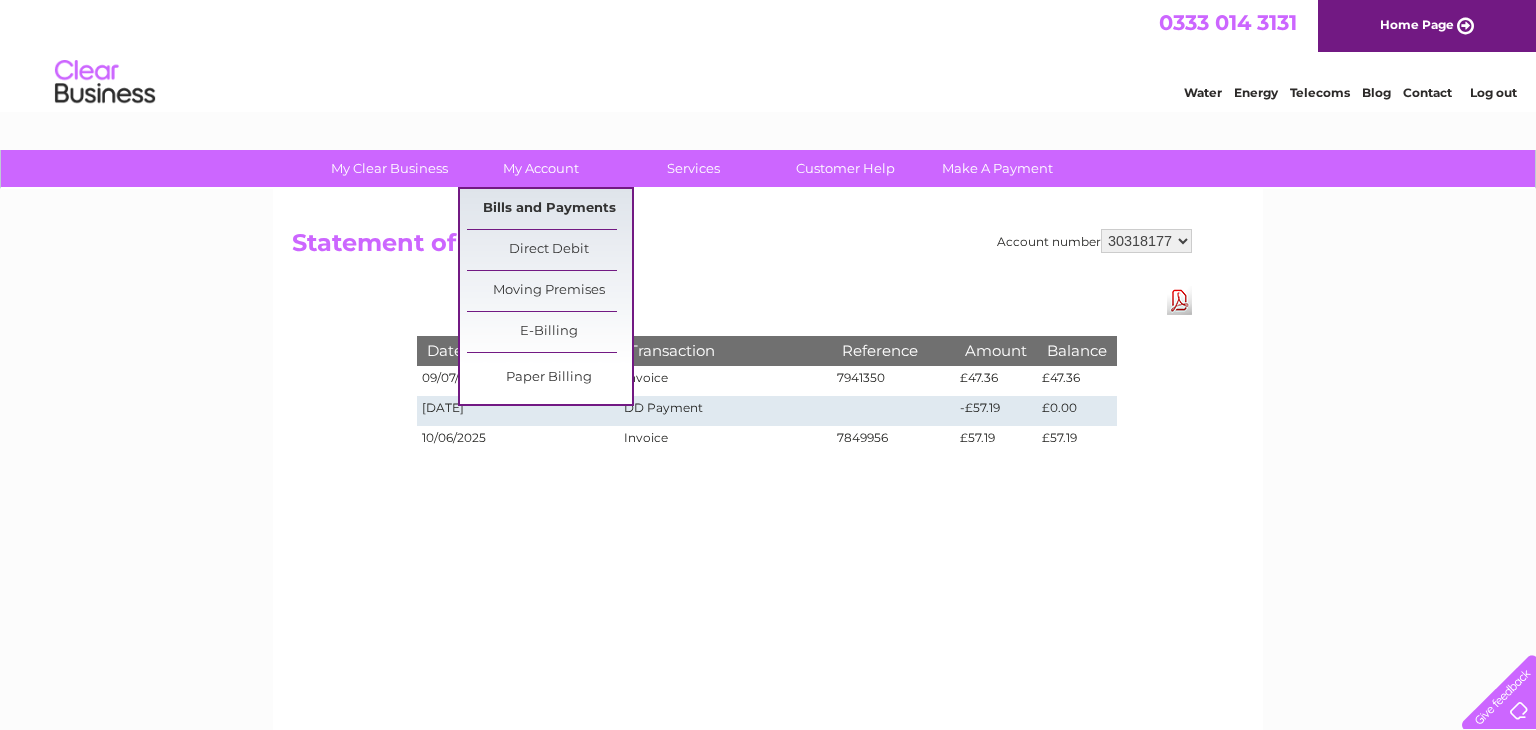 click on "Bills and Payments" at bounding box center (549, 209) 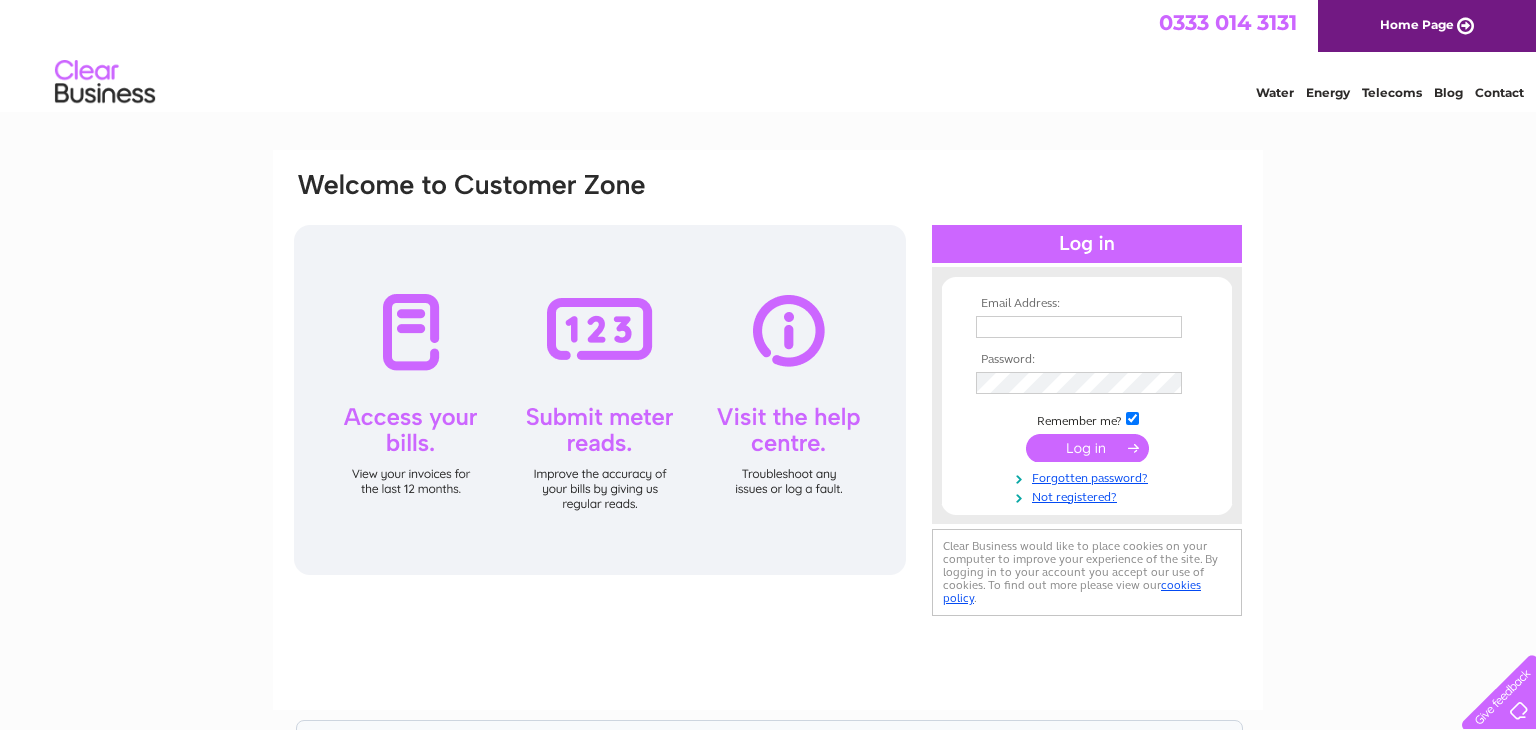 scroll, scrollTop: 0, scrollLeft: 0, axis: both 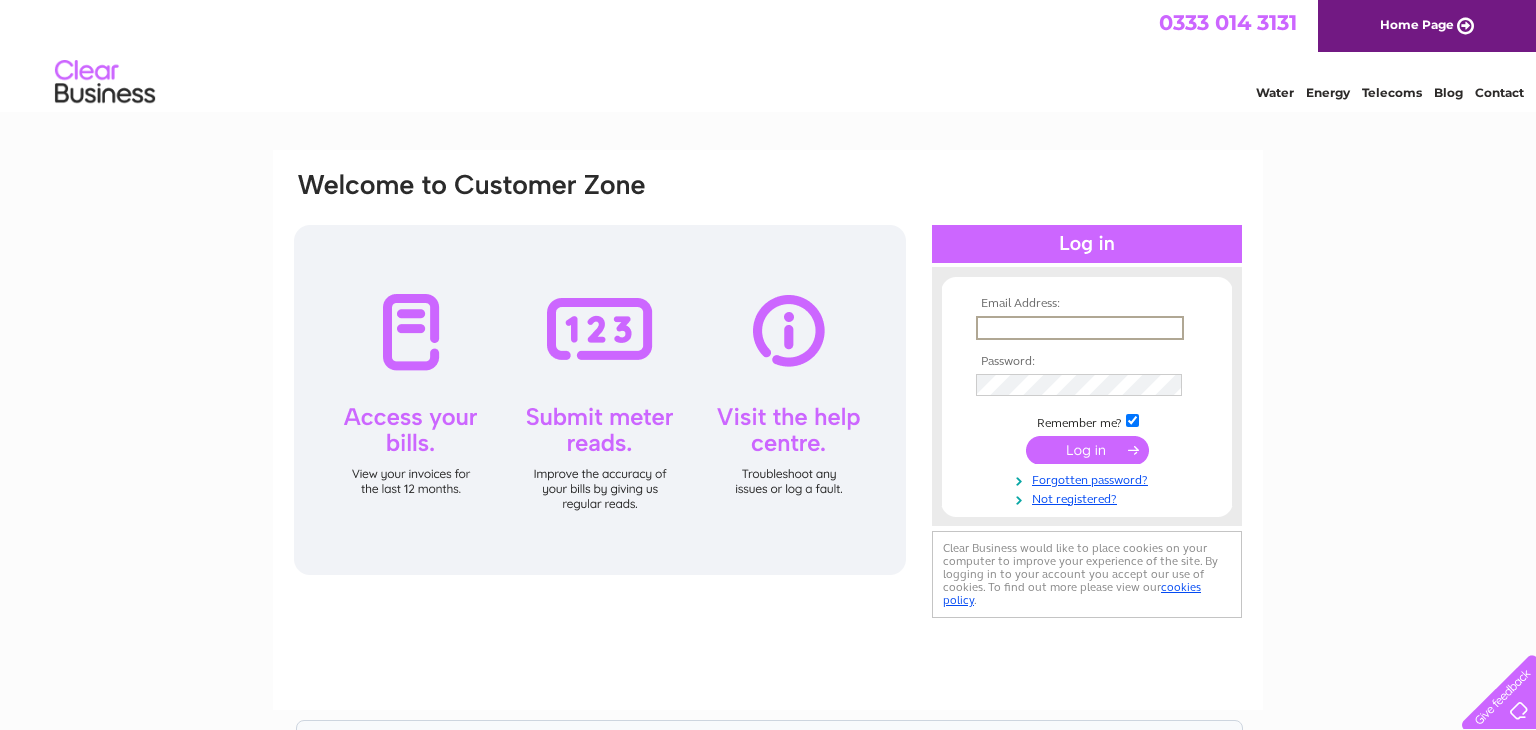 type on "craiggregory123@gmail.com" 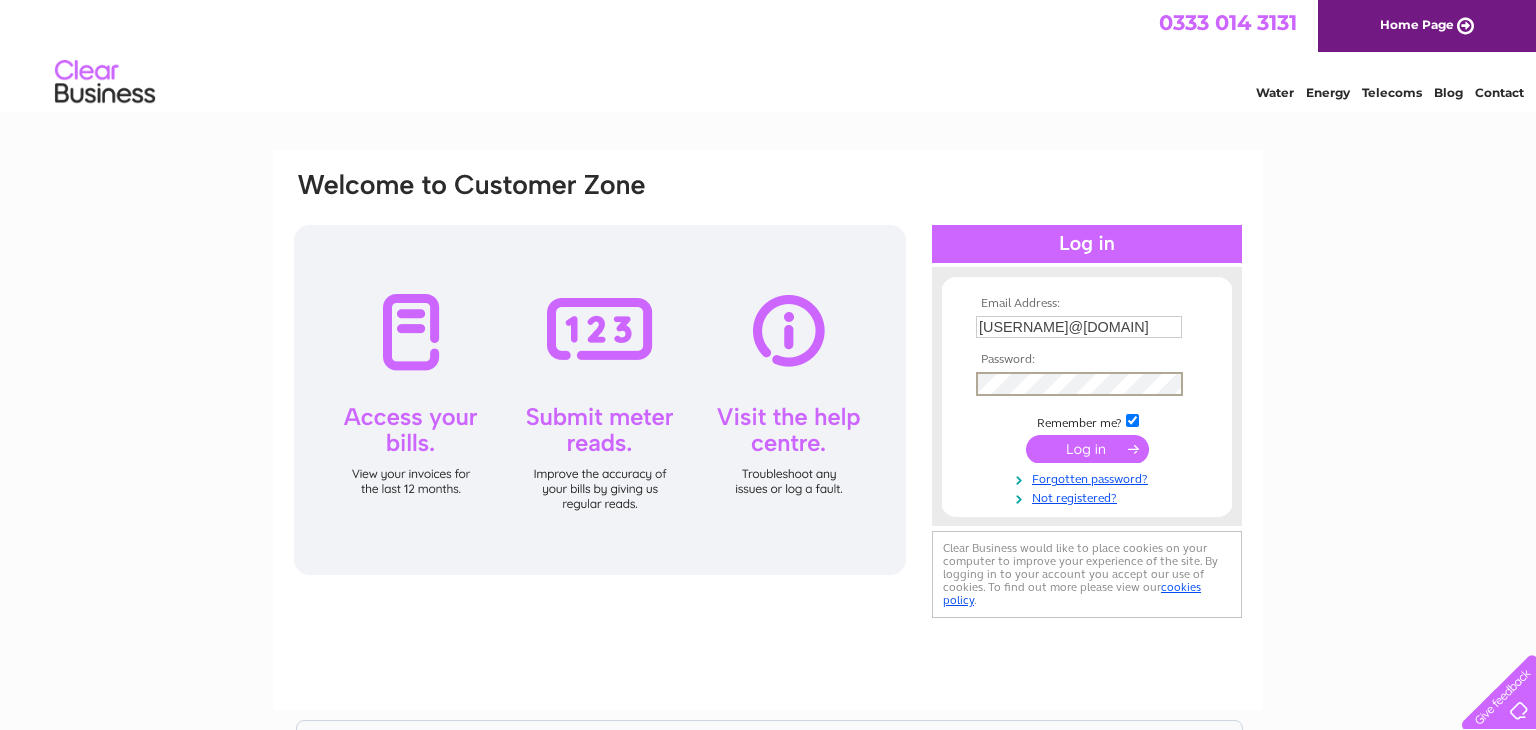 click at bounding box center (1087, 449) 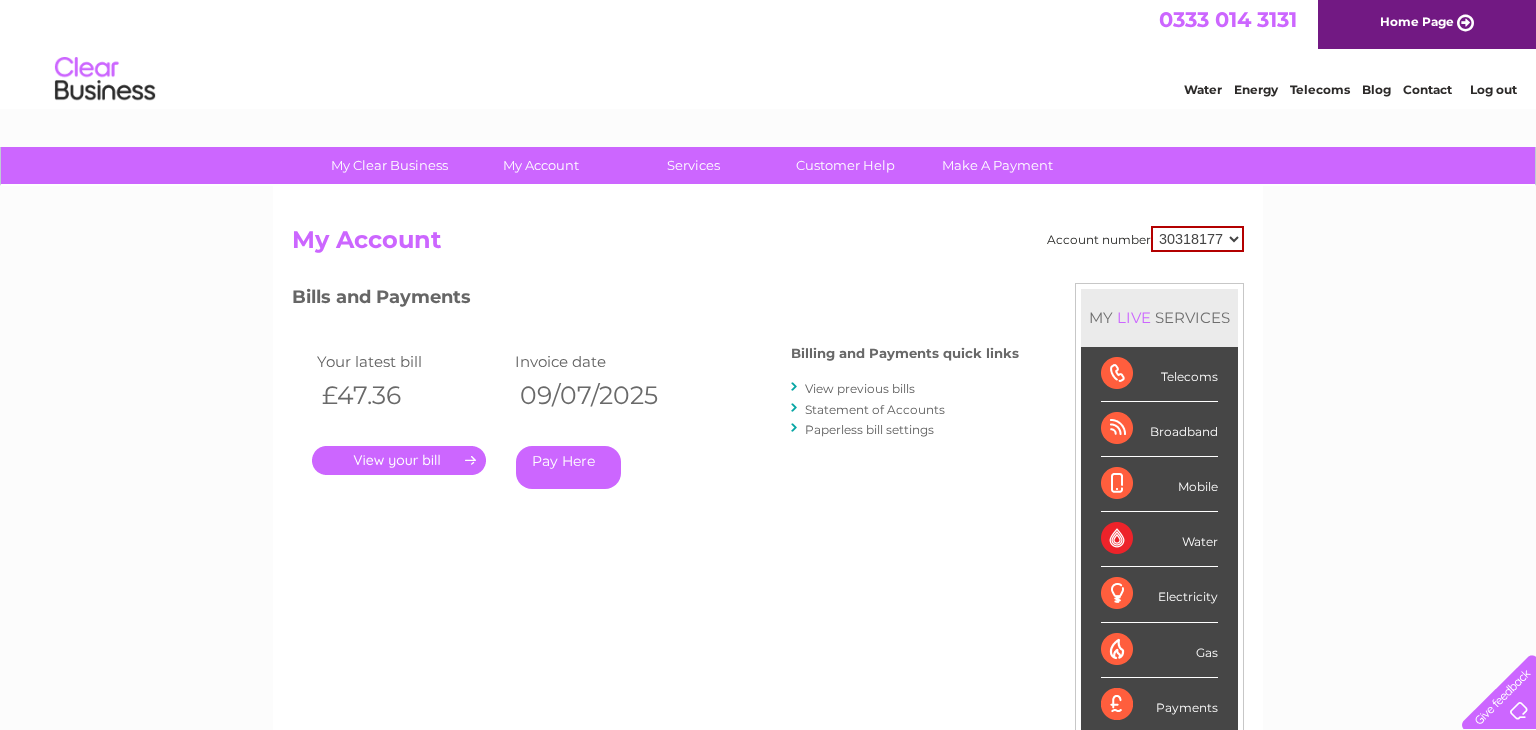 scroll, scrollTop: 0, scrollLeft: 0, axis: both 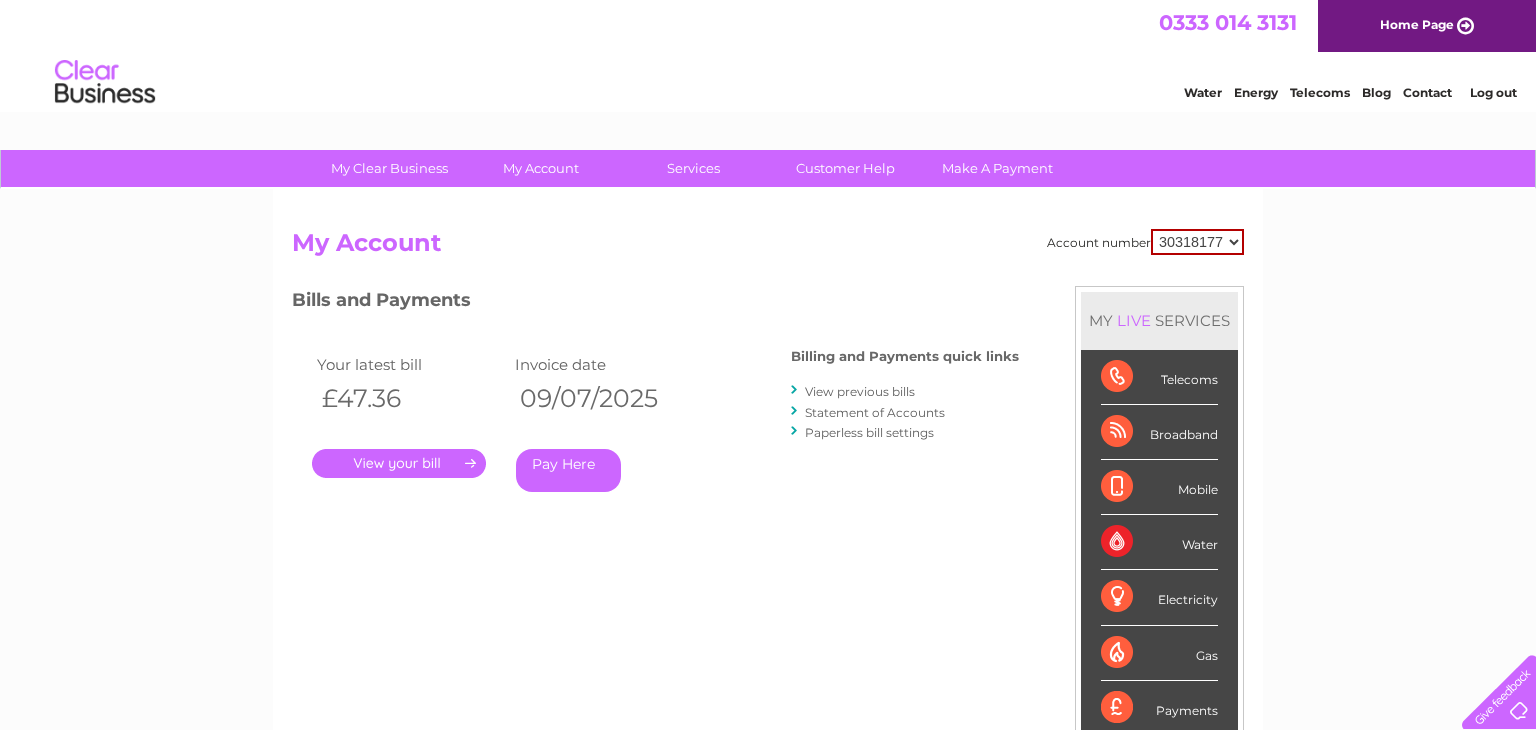 click on "Telecoms" at bounding box center (1159, 377) 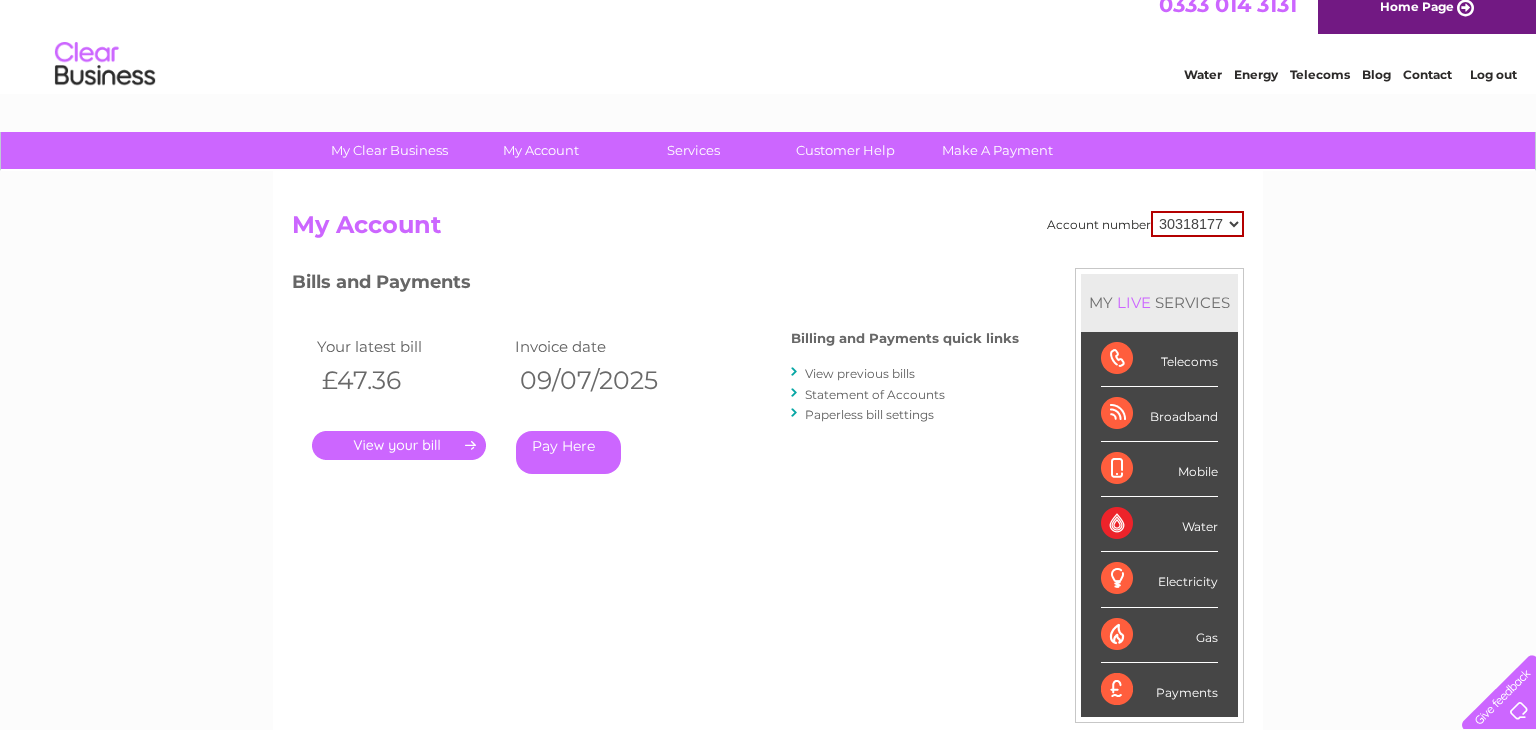 scroll, scrollTop: 0, scrollLeft: 0, axis: both 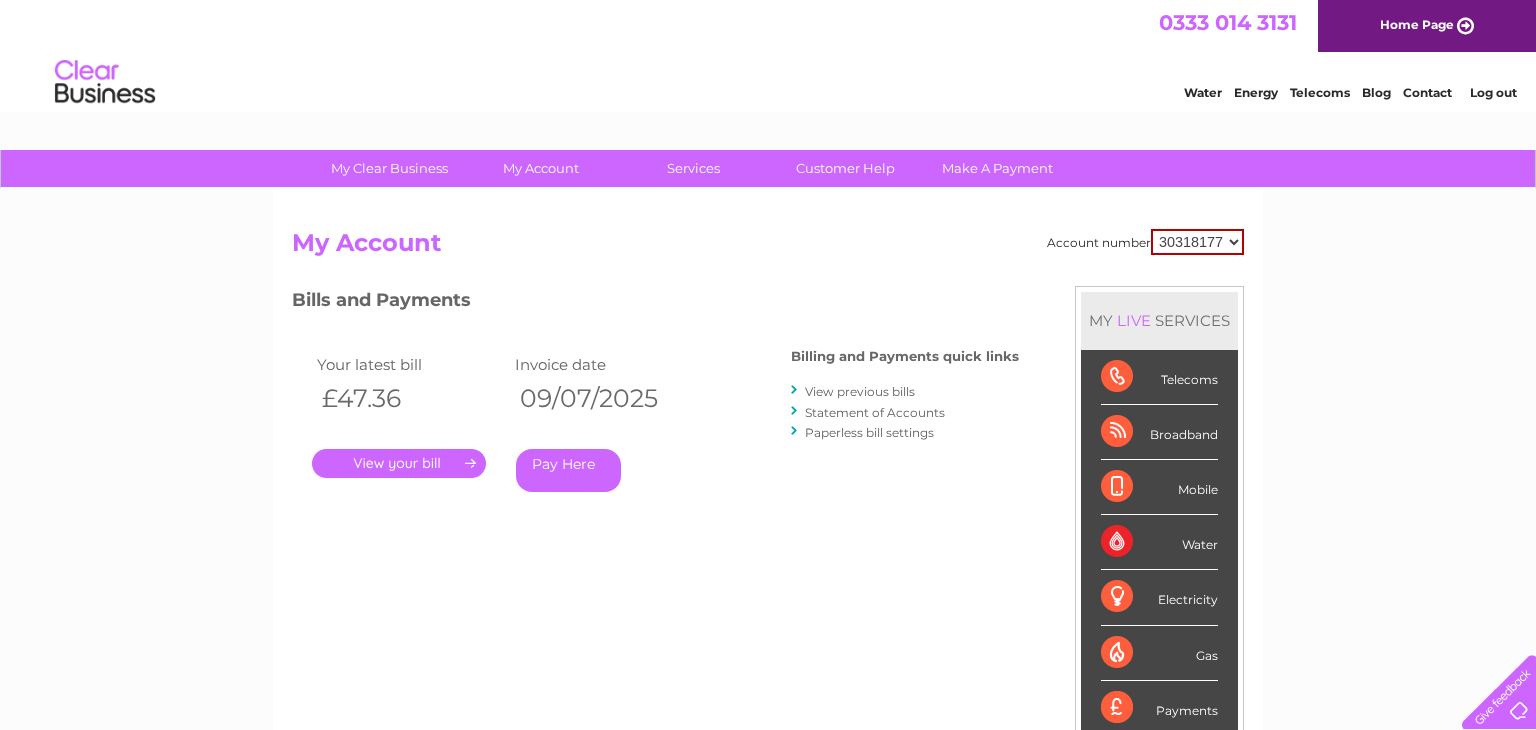 click on "." at bounding box center (399, 463) 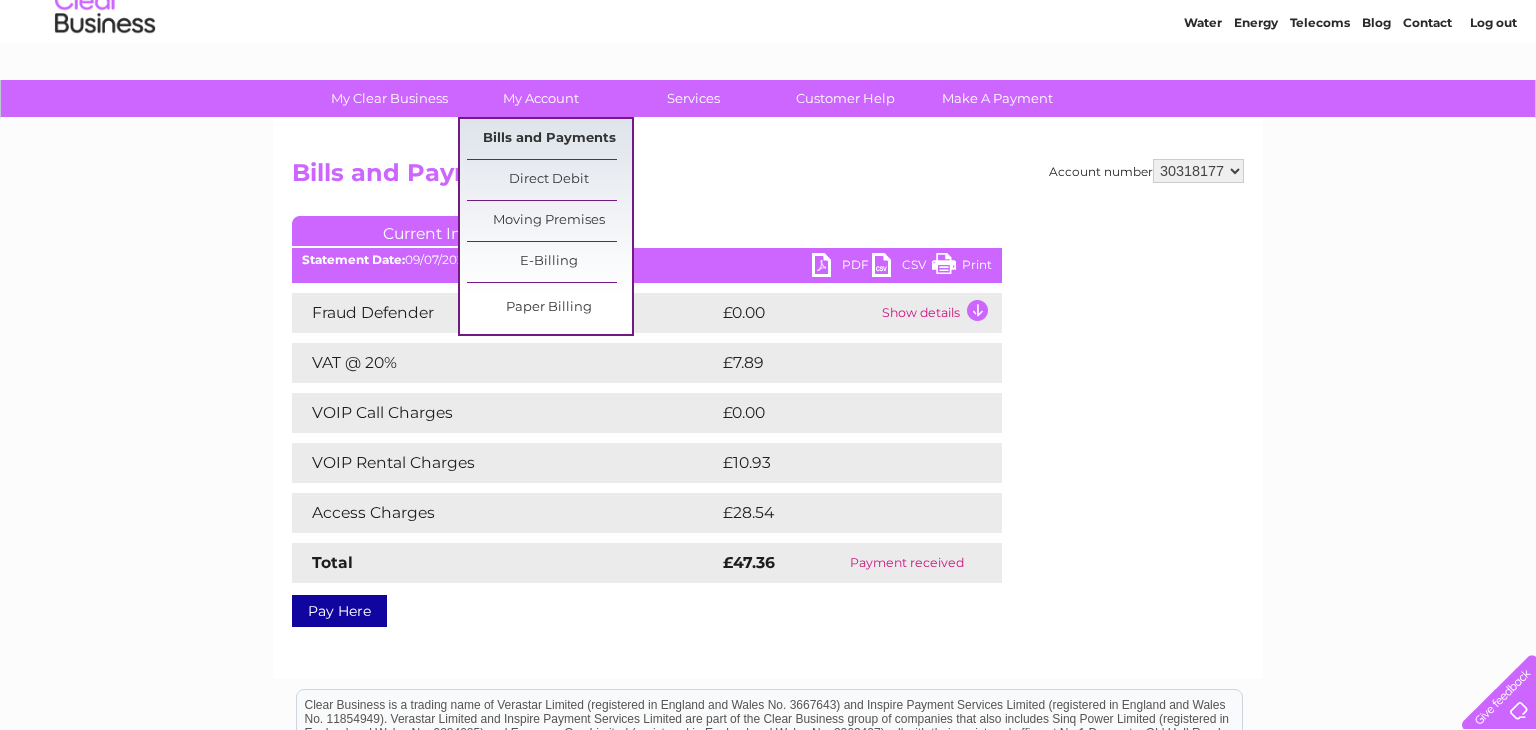 click on "Bills and Payments" at bounding box center [549, 139] 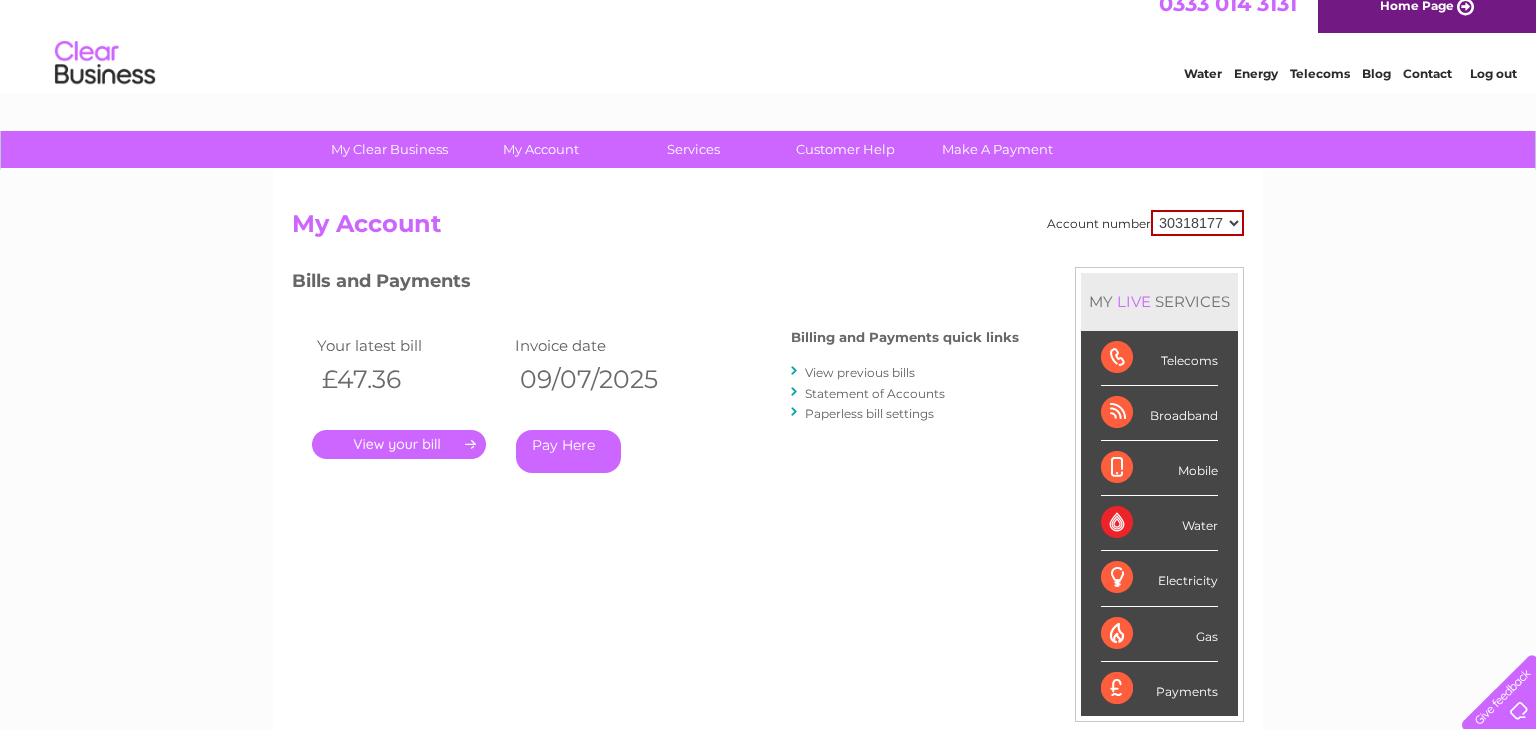 scroll, scrollTop: 0, scrollLeft: 0, axis: both 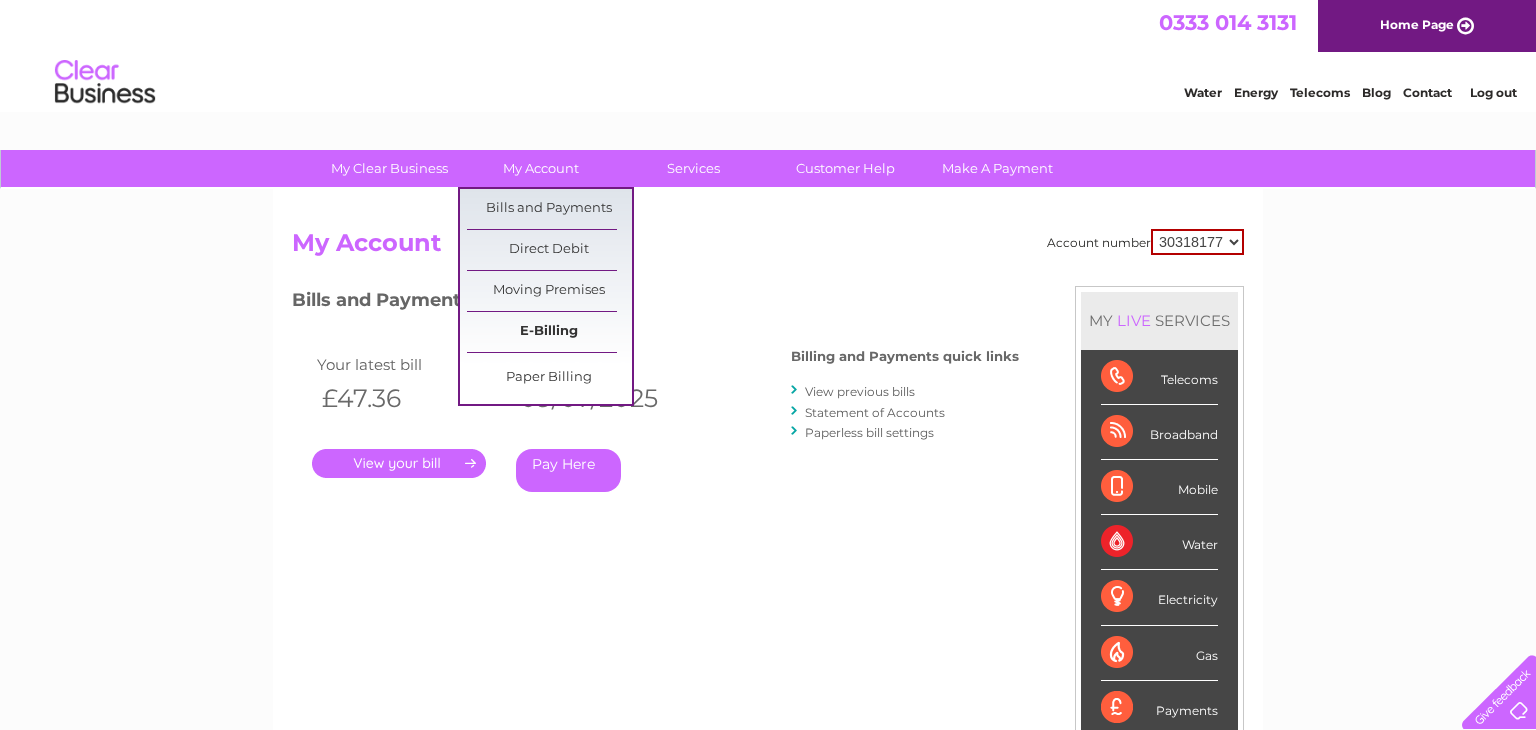 click on "E-Billing" at bounding box center (549, 332) 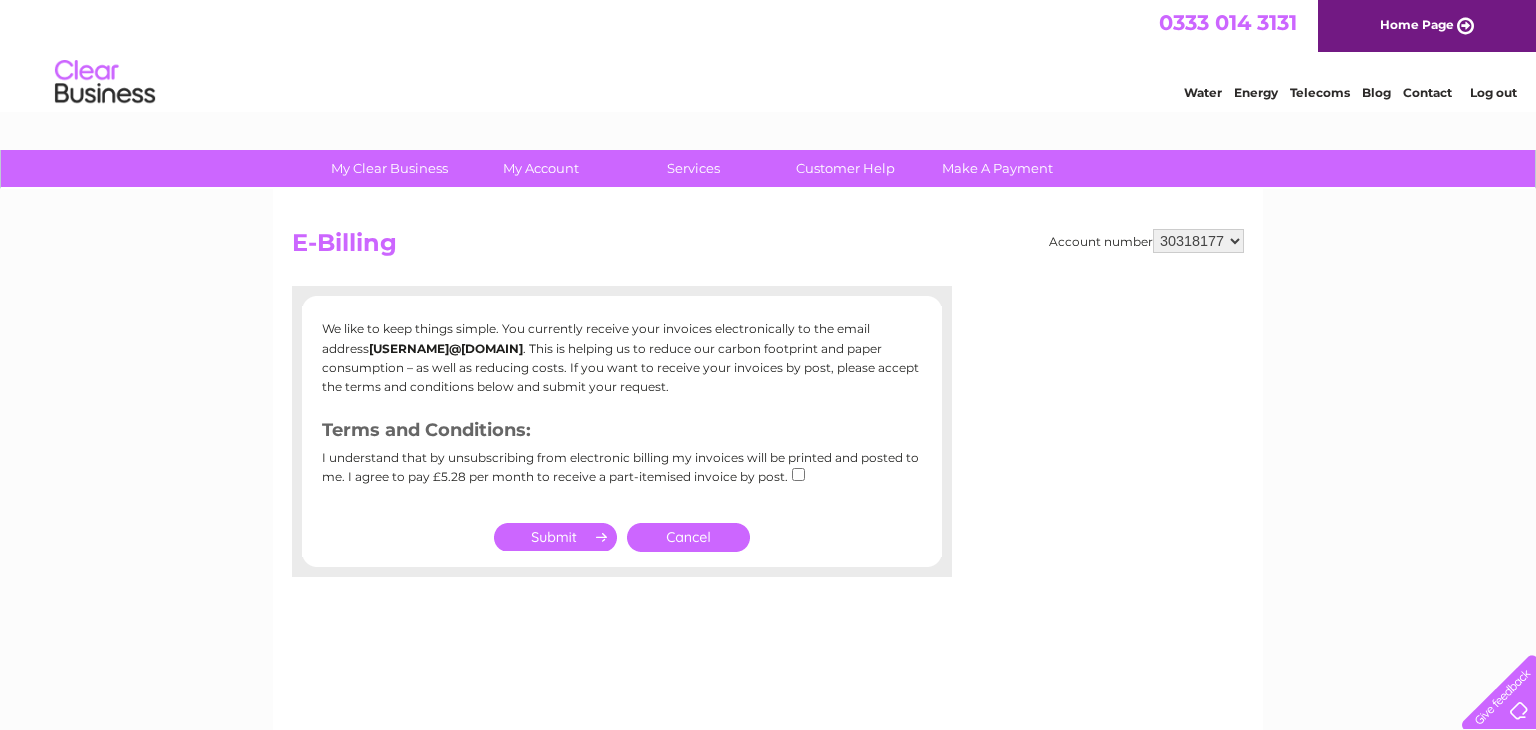 scroll, scrollTop: 0, scrollLeft: 0, axis: both 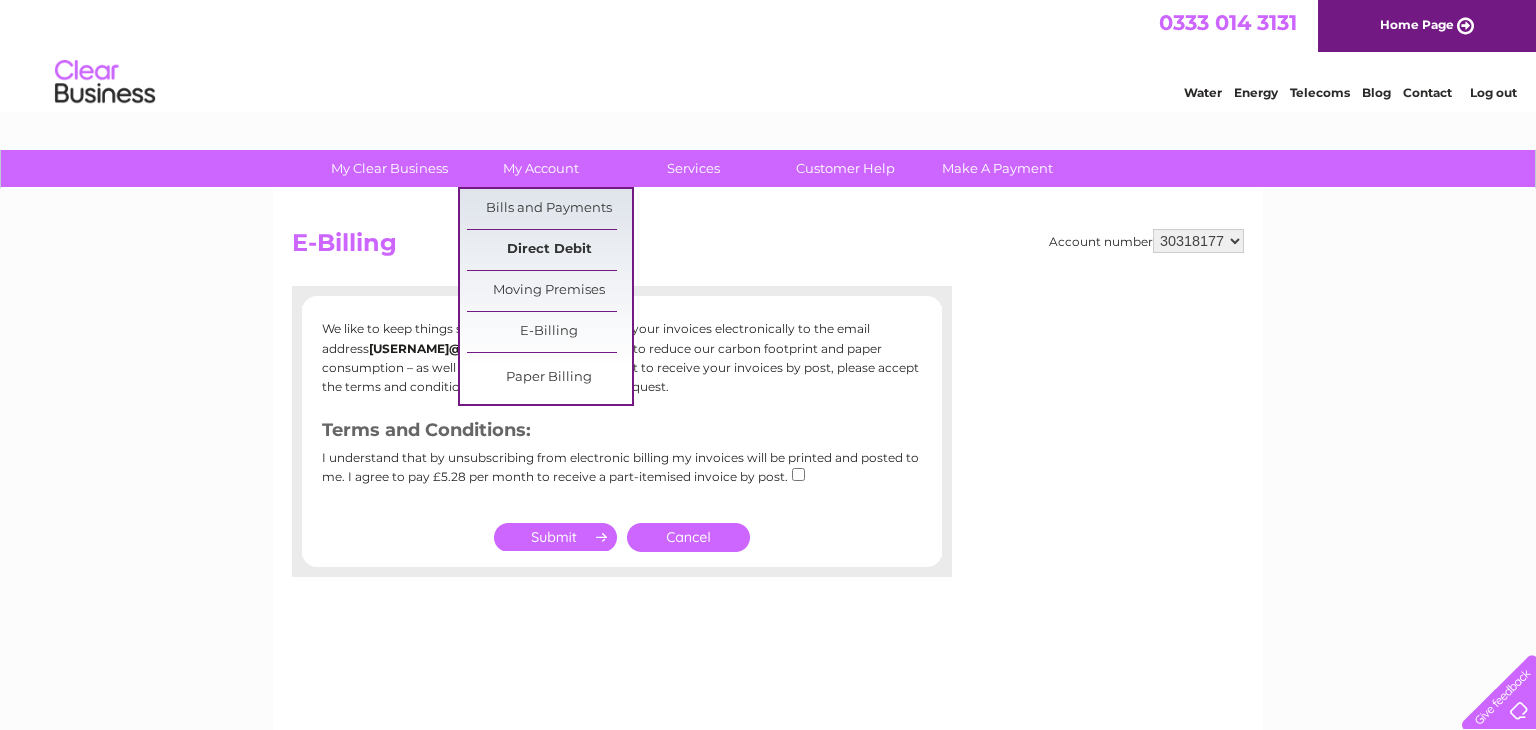 click on "Direct Debit" at bounding box center (549, 250) 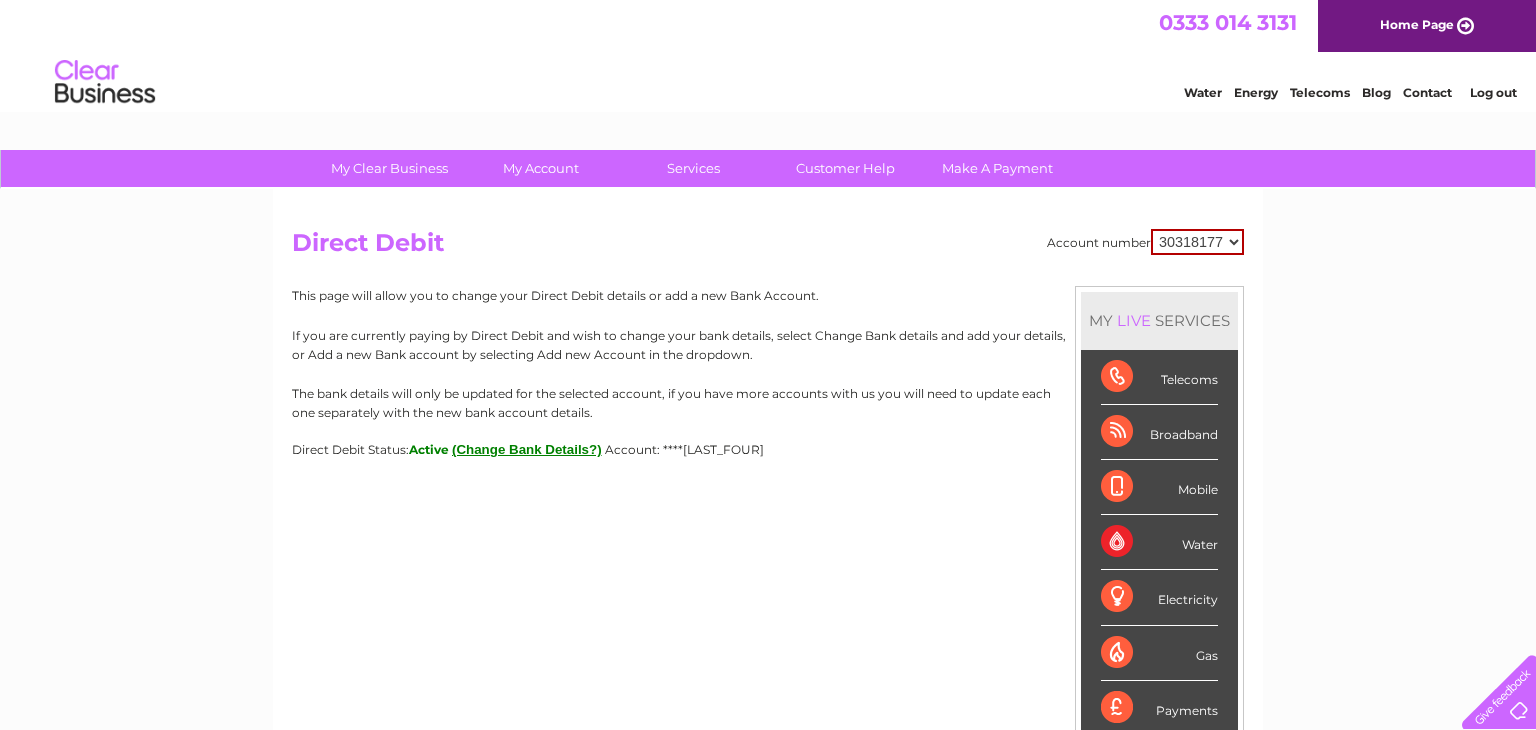scroll, scrollTop: 0, scrollLeft: 0, axis: both 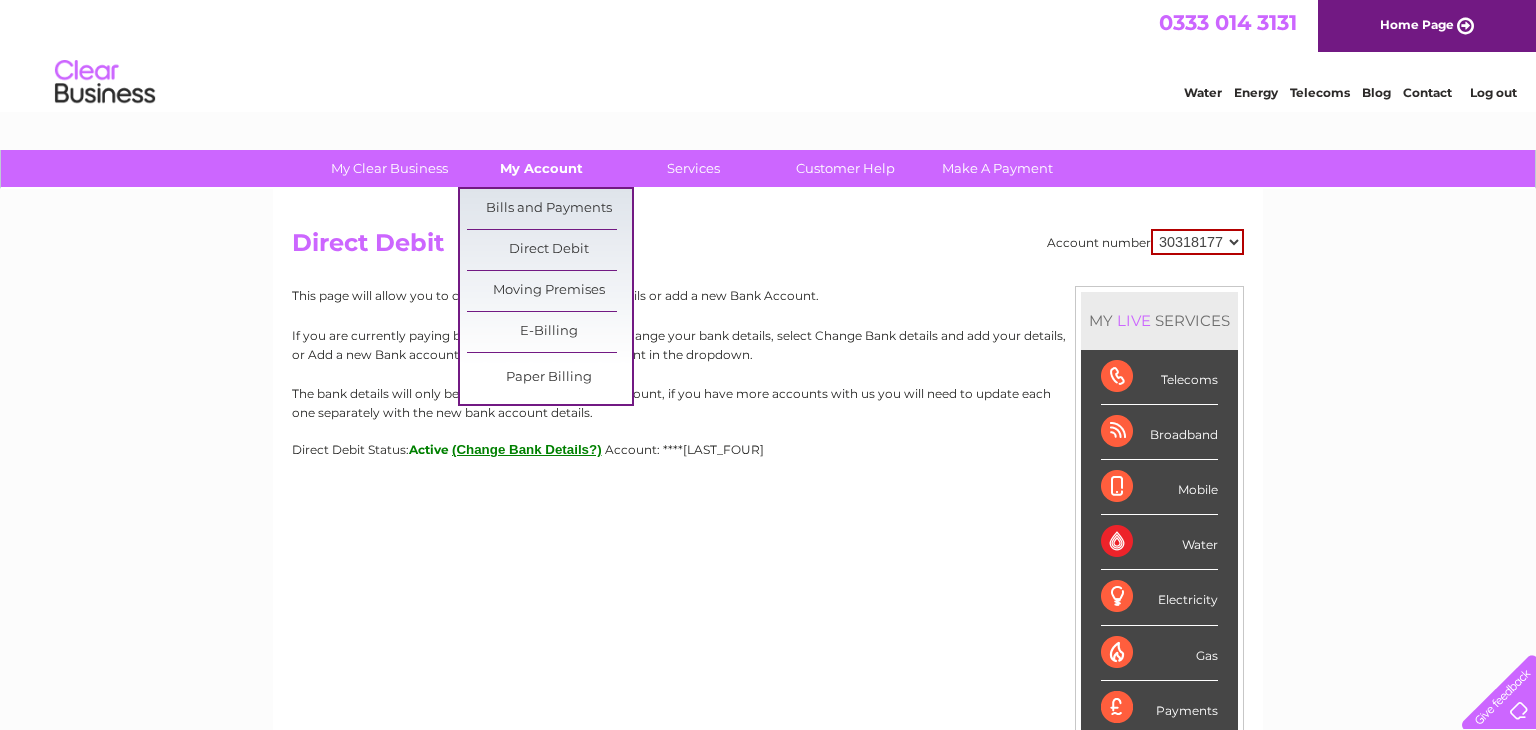 click on "My Account" at bounding box center (541, 168) 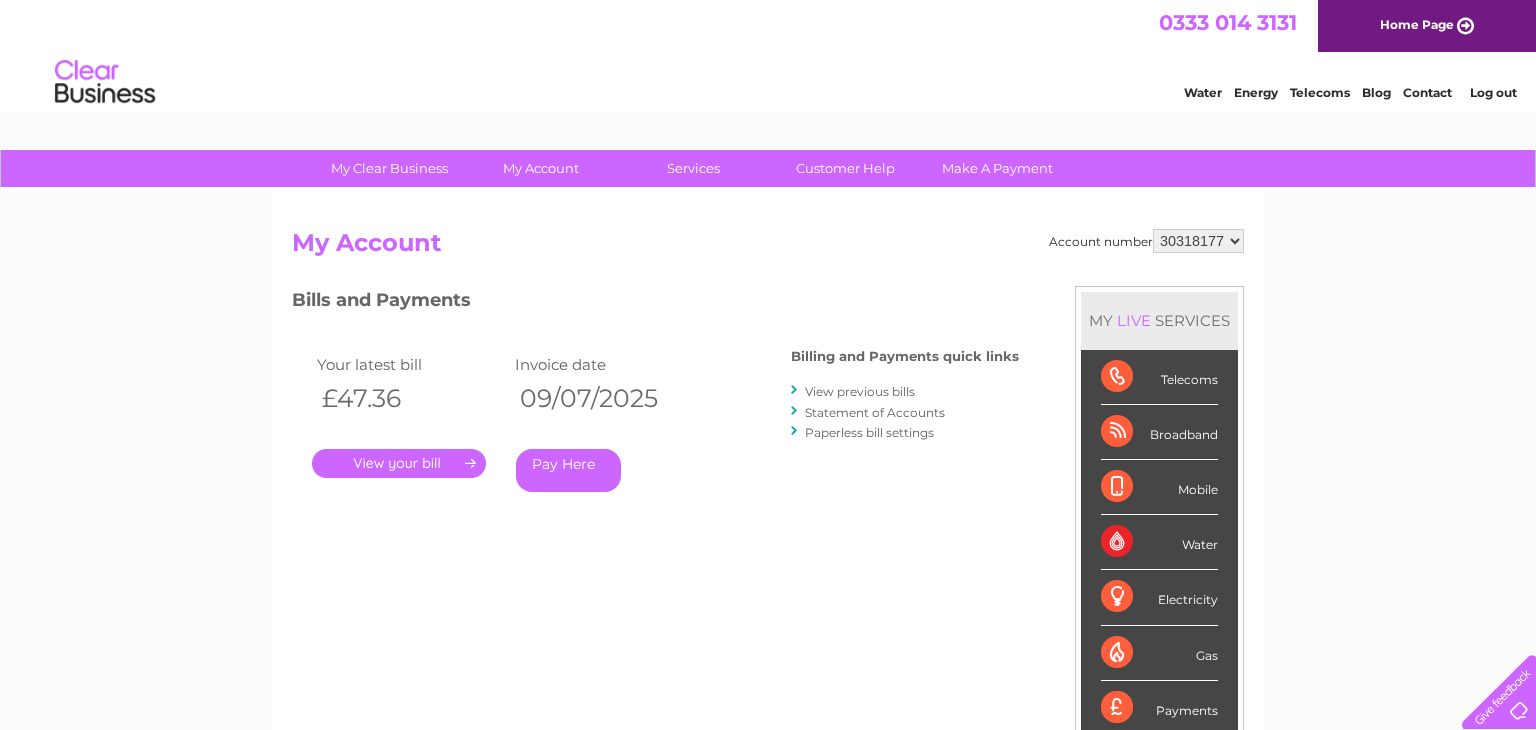 scroll, scrollTop: 0, scrollLeft: 0, axis: both 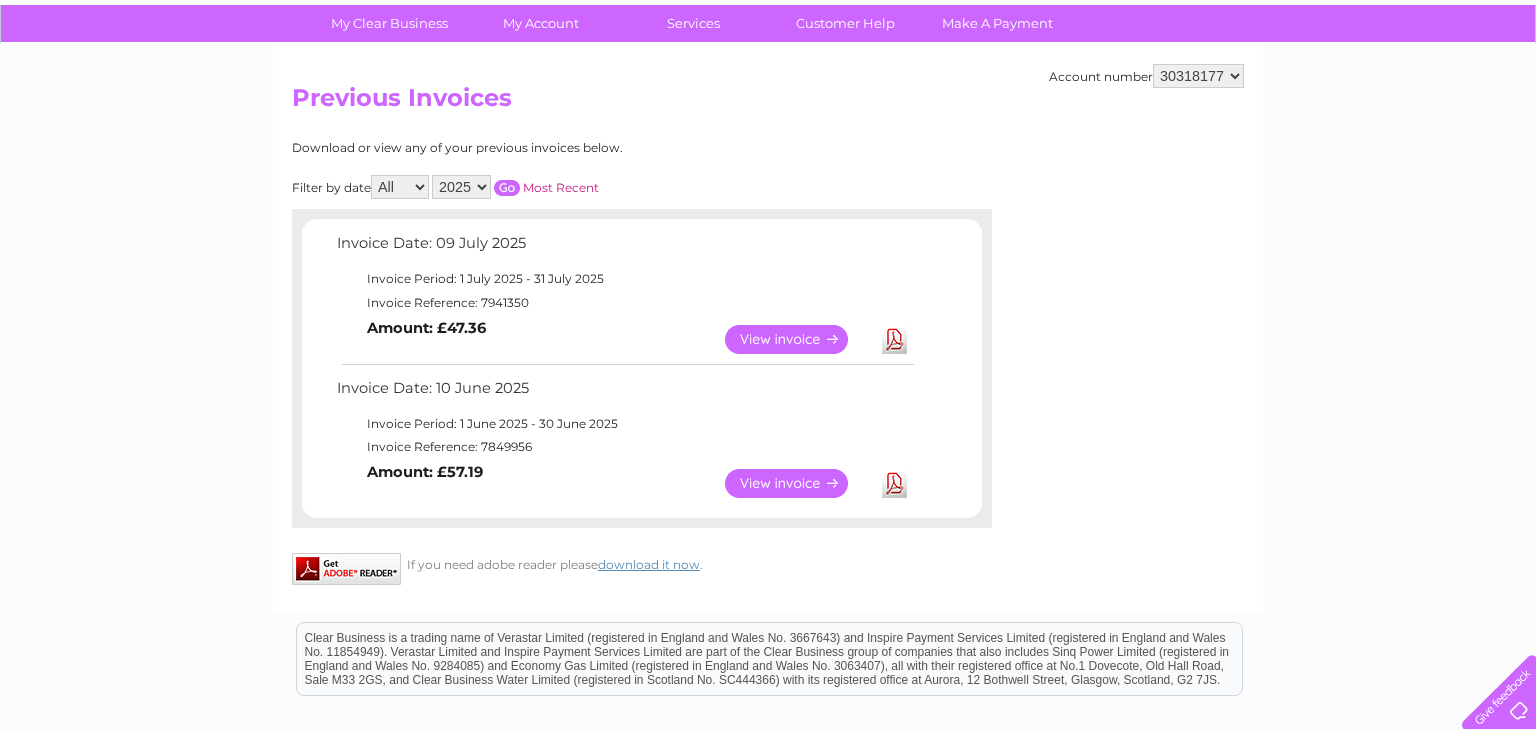 click on "Download" at bounding box center (894, 339) 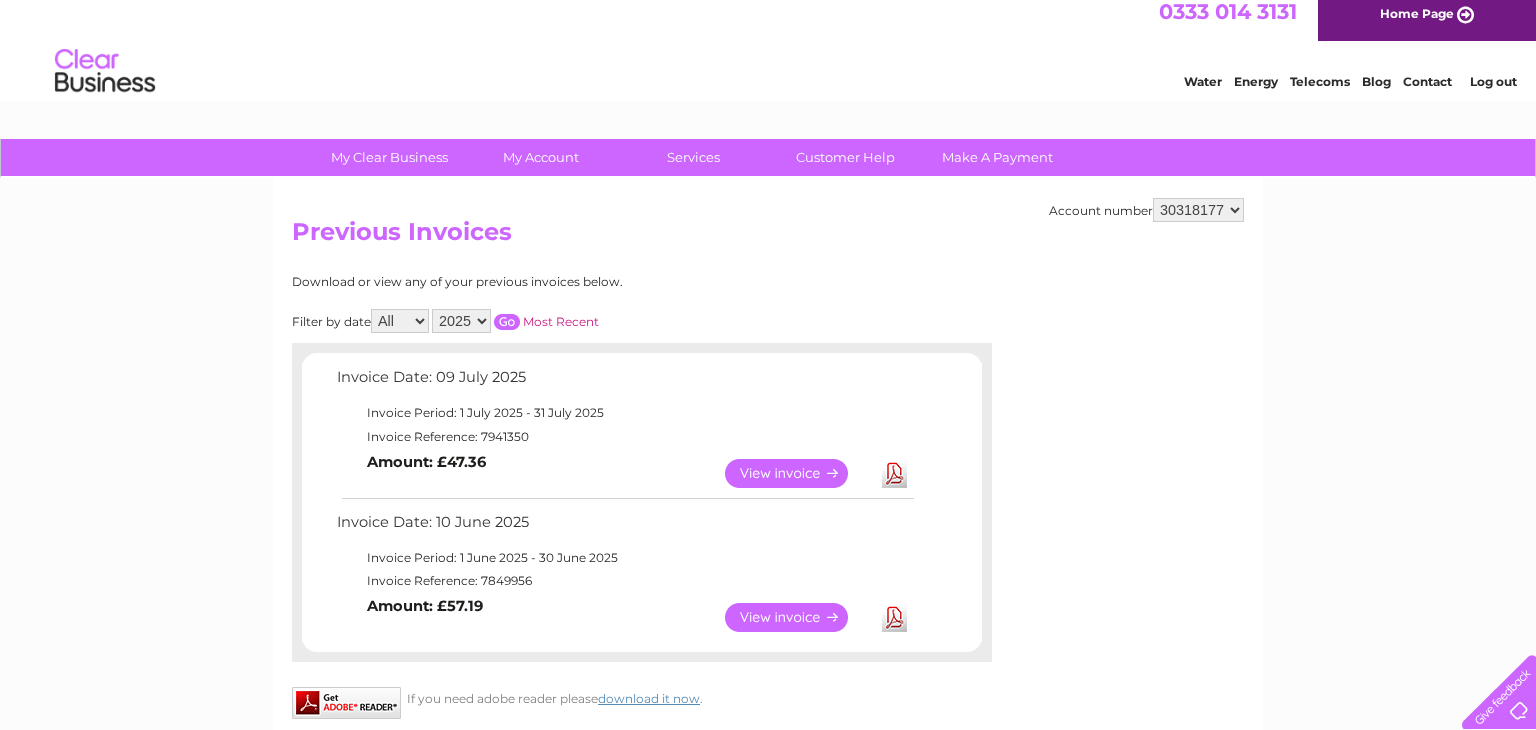 scroll, scrollTop: 0, scrollLeft: 0, axis: both 